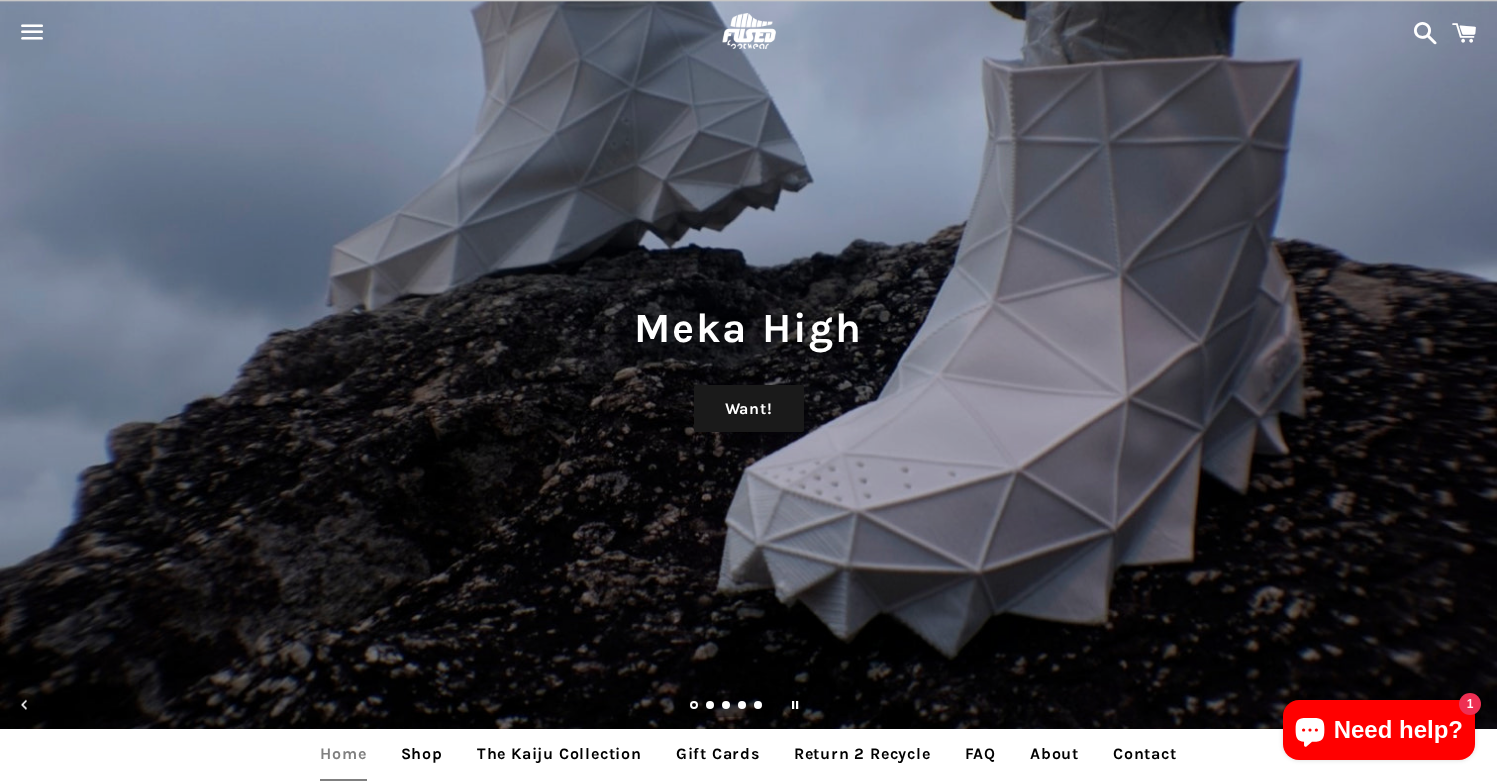 scroll, scrollTop: 120, scrollLeft: 0, axis: vertical 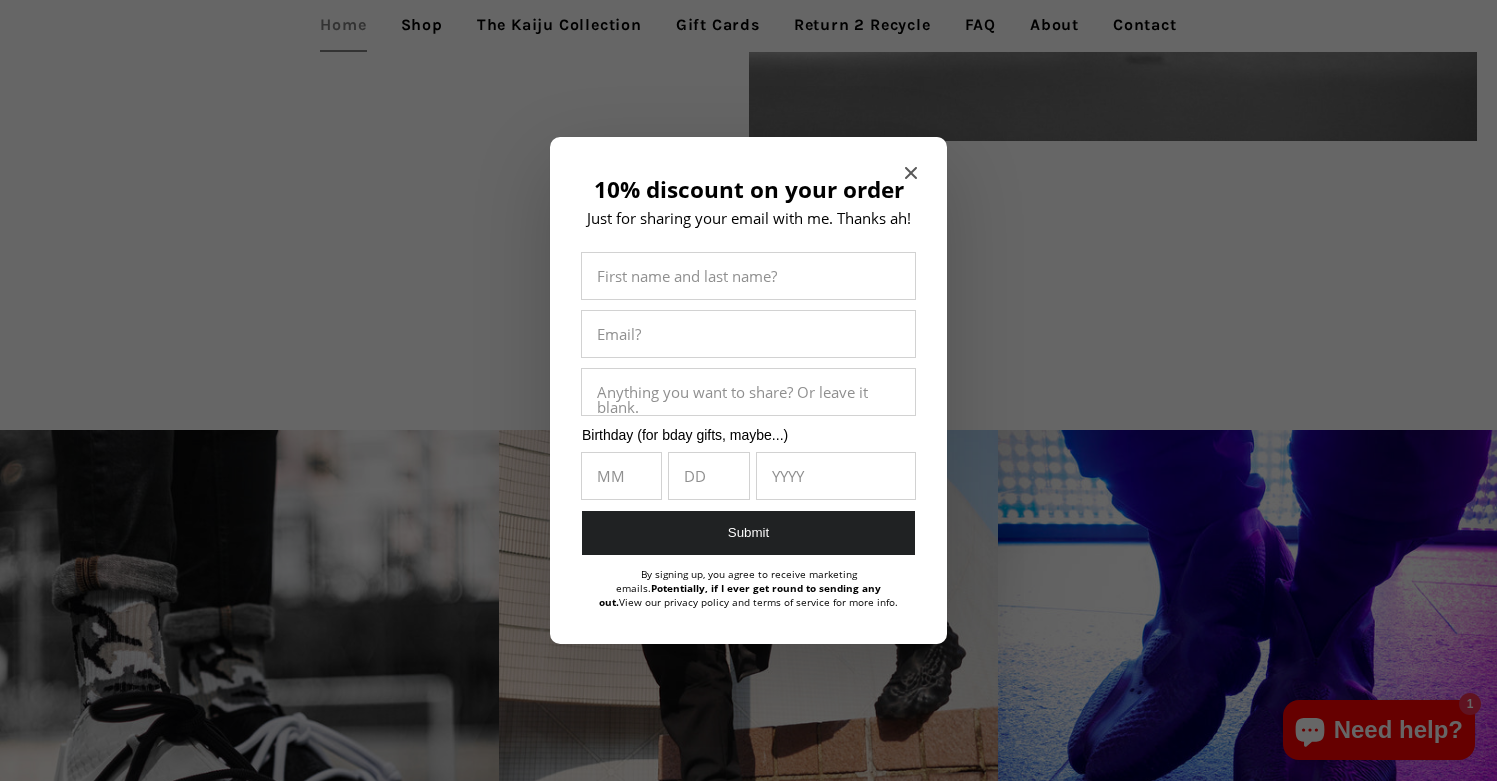 click 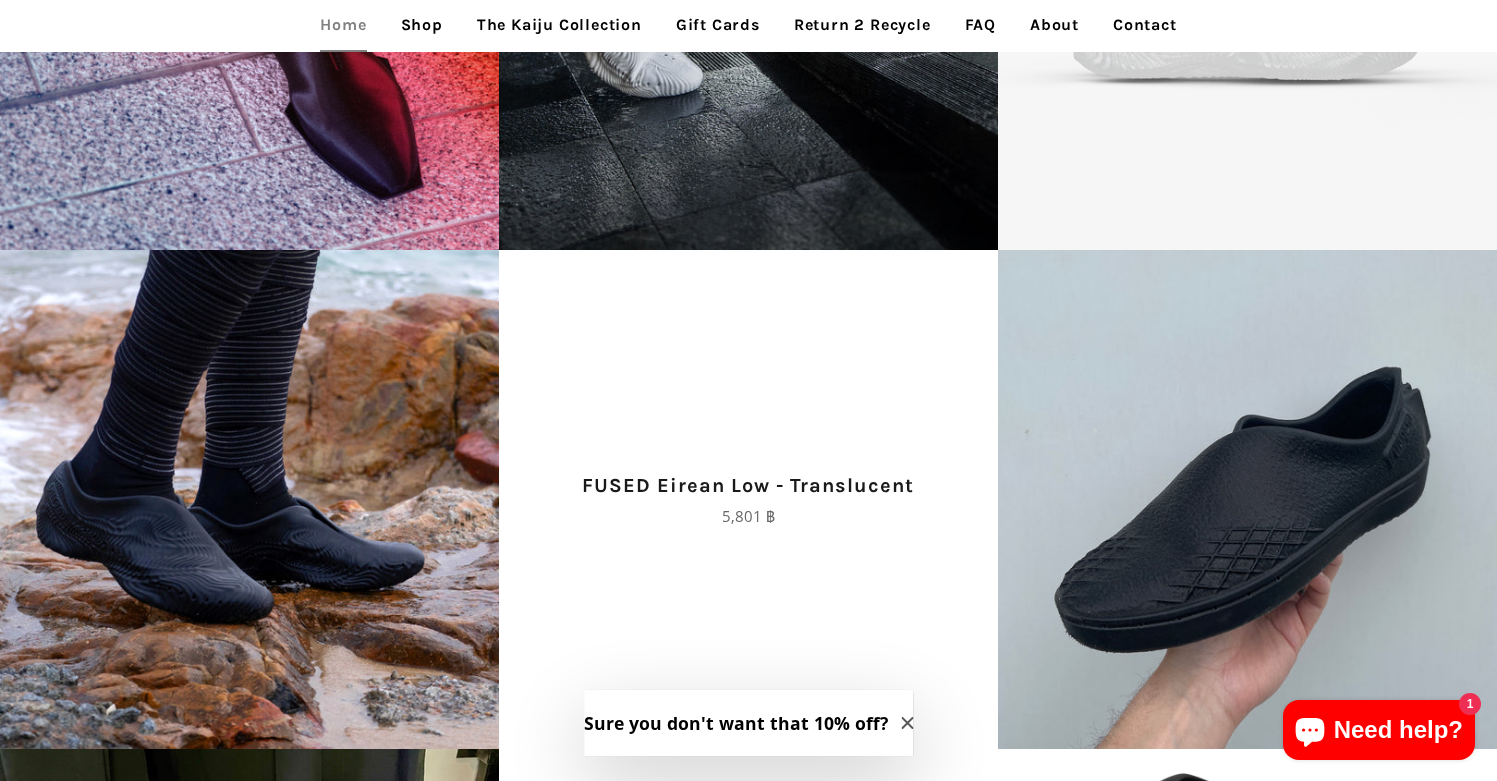 scroll, scrollTop: 3884, scrollLeft: 0, axis: vertical 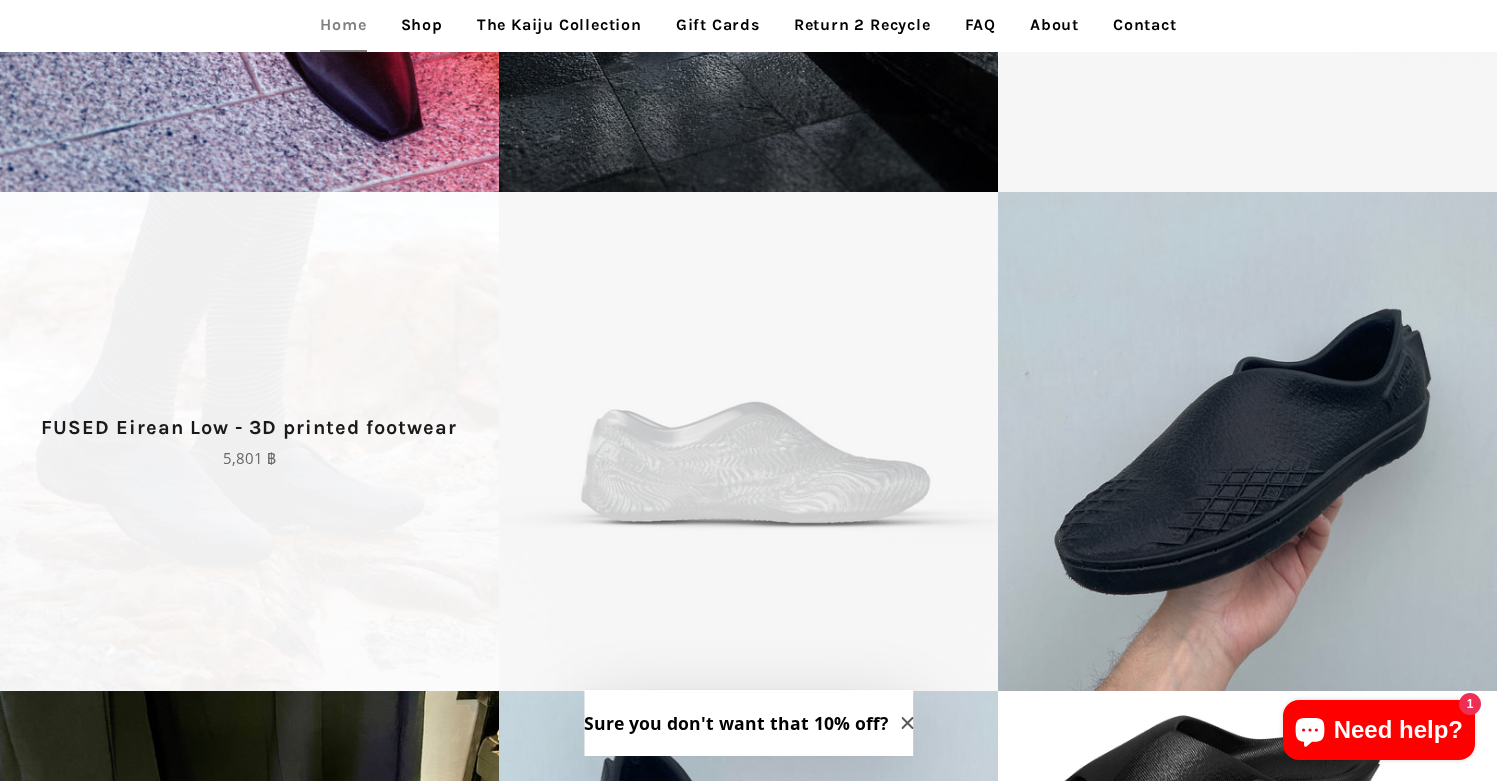 click on "FUSED Eirean Low - 3D printed footwear
Regular price
5,801 ฿" at bounding box center [249, 441] 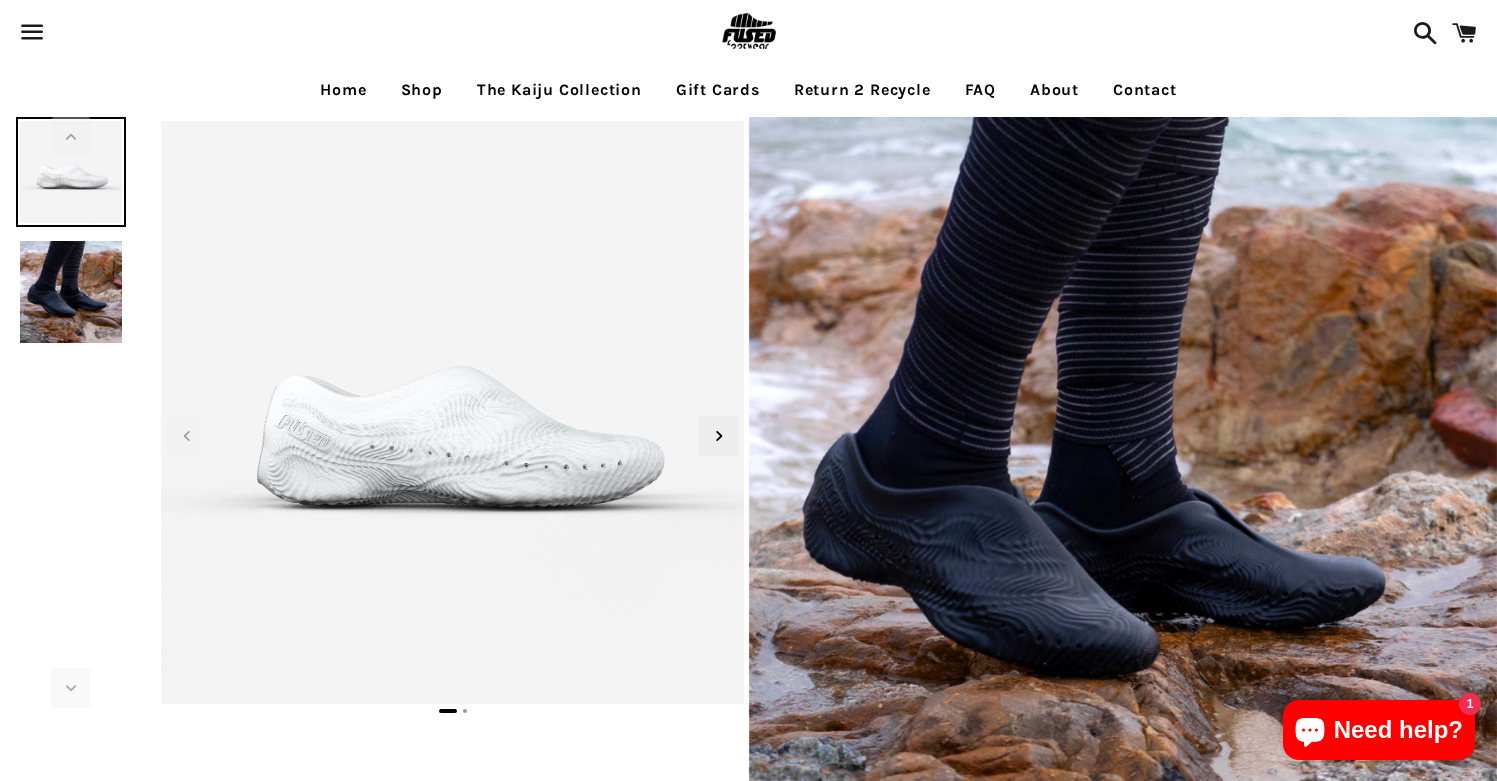 scroll, scrollTop: 0, scrollLeft: 0, axis: both 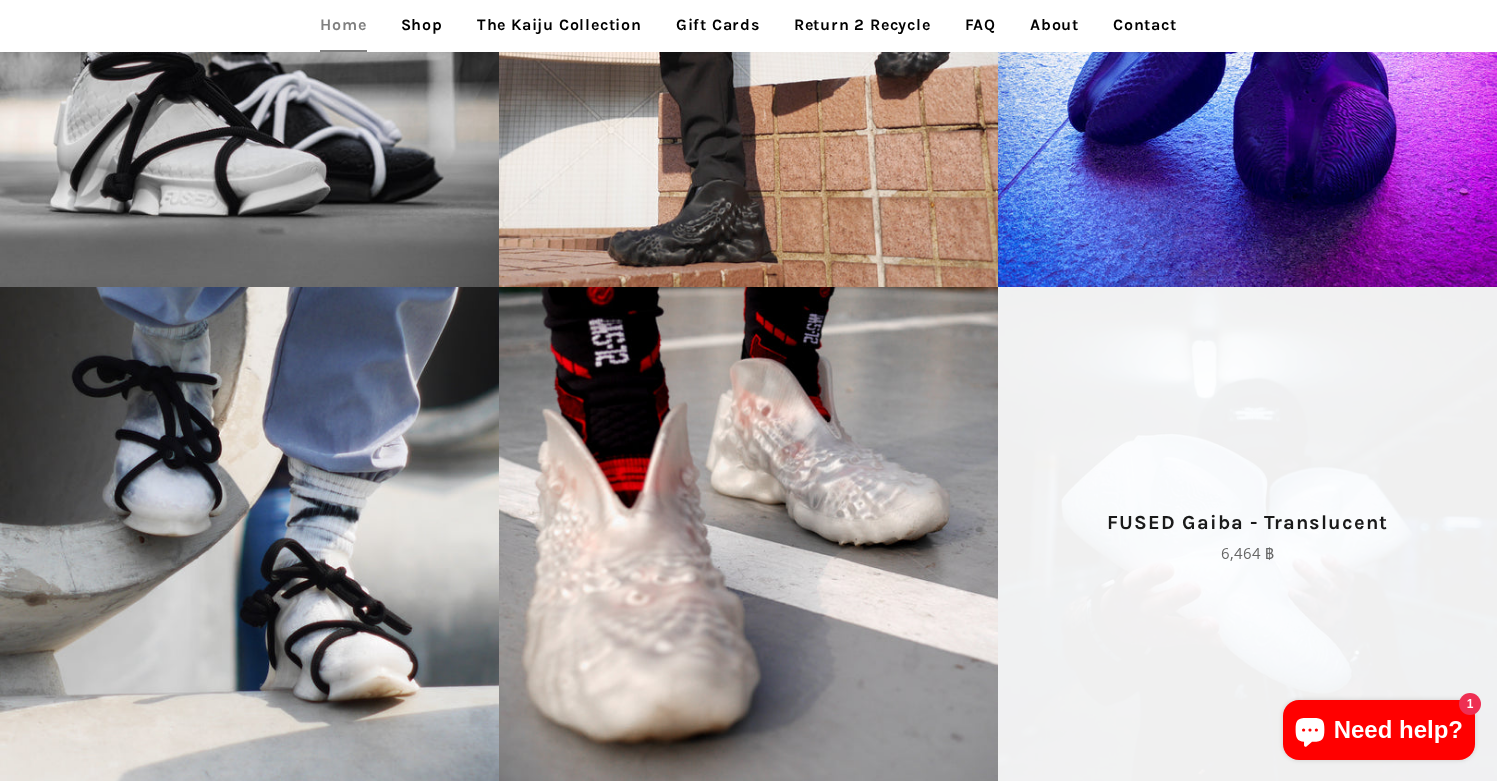 click on "FUSED Gaiba - Translucent" at bounding box center [1247, 523] 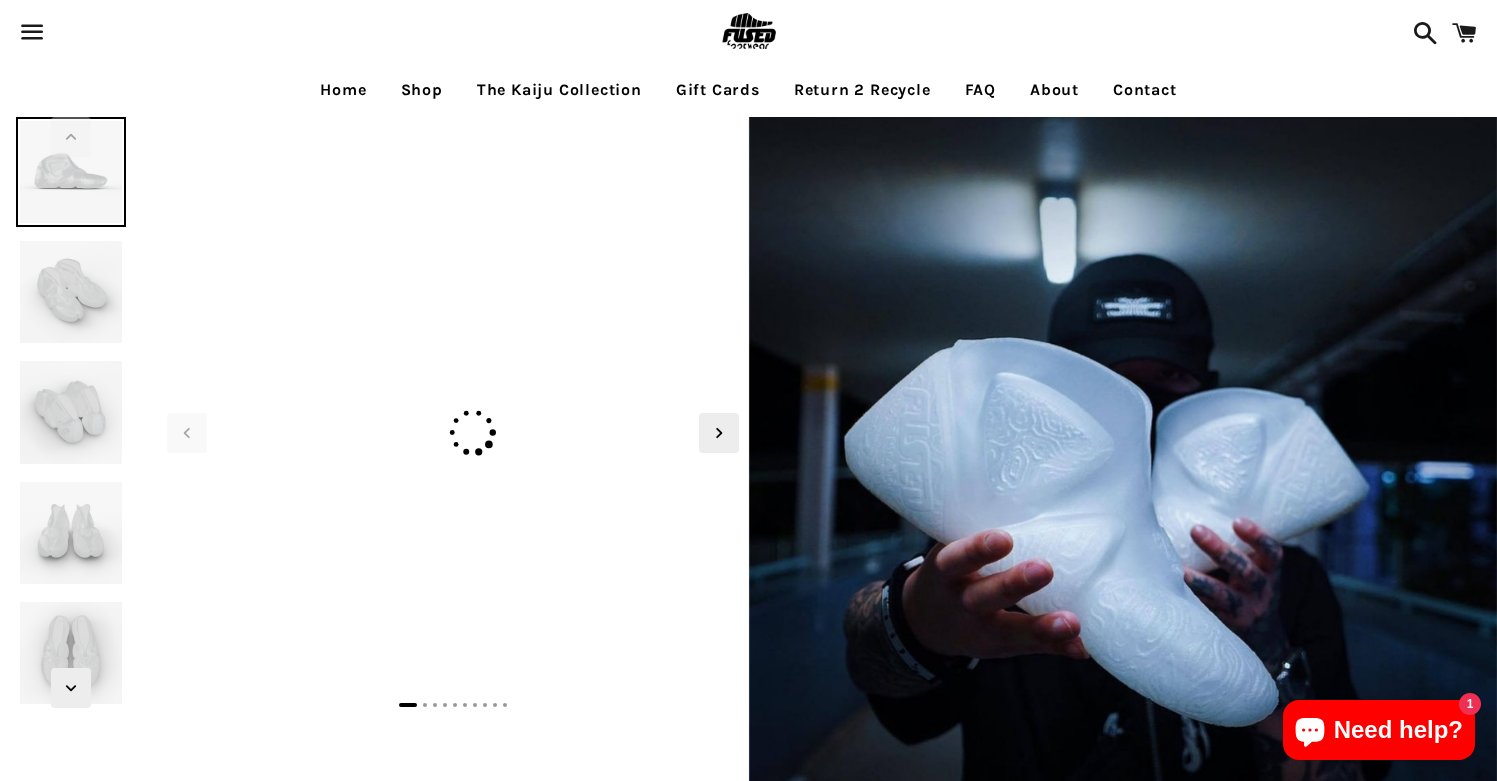 scroll, scrollTop: 0, scrollLeft: 0, axis: both 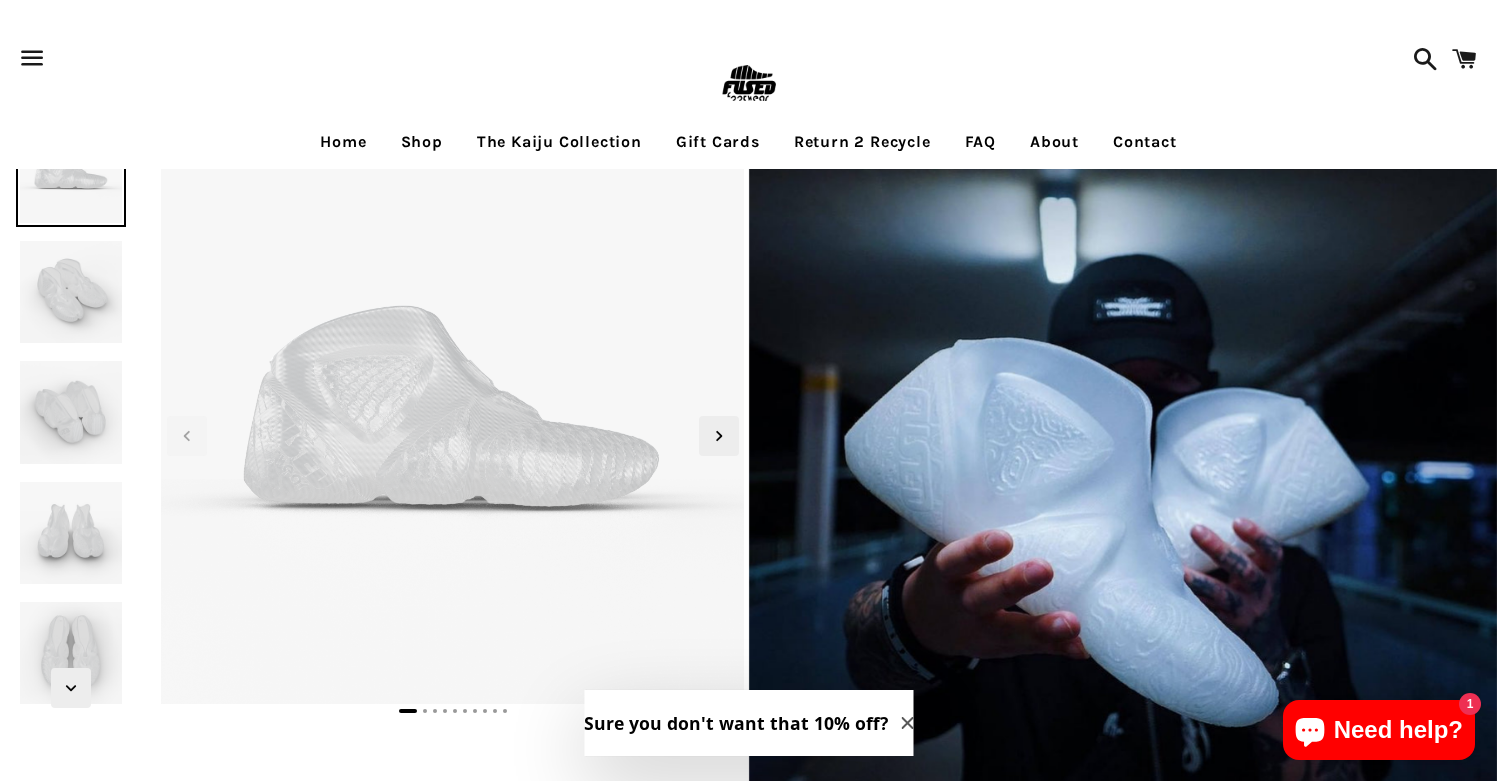 click on "Return 2 Recycle" at bounding box center (862, 142) 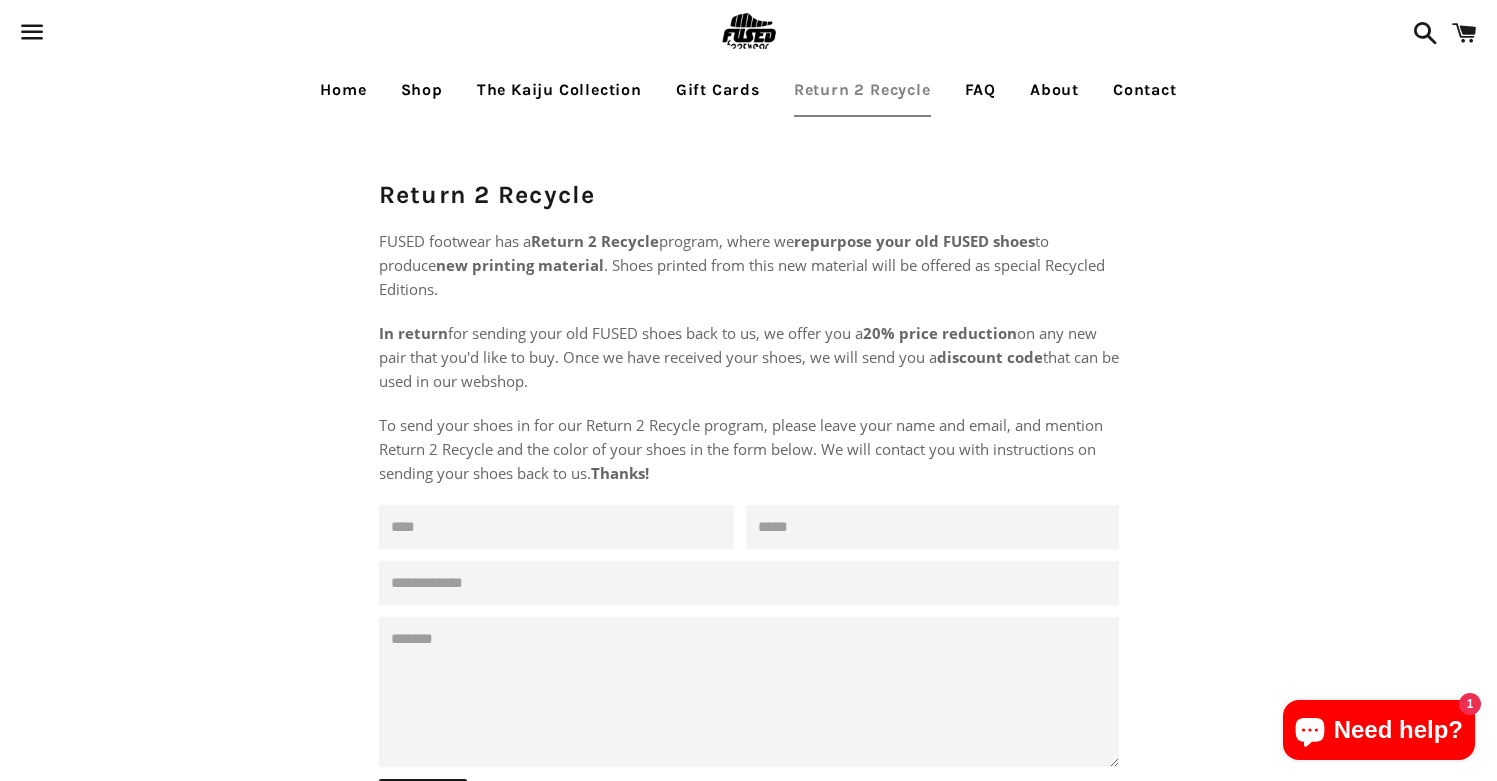 scroll, scrollTop: 0, scrollLeft: 0, axis: both 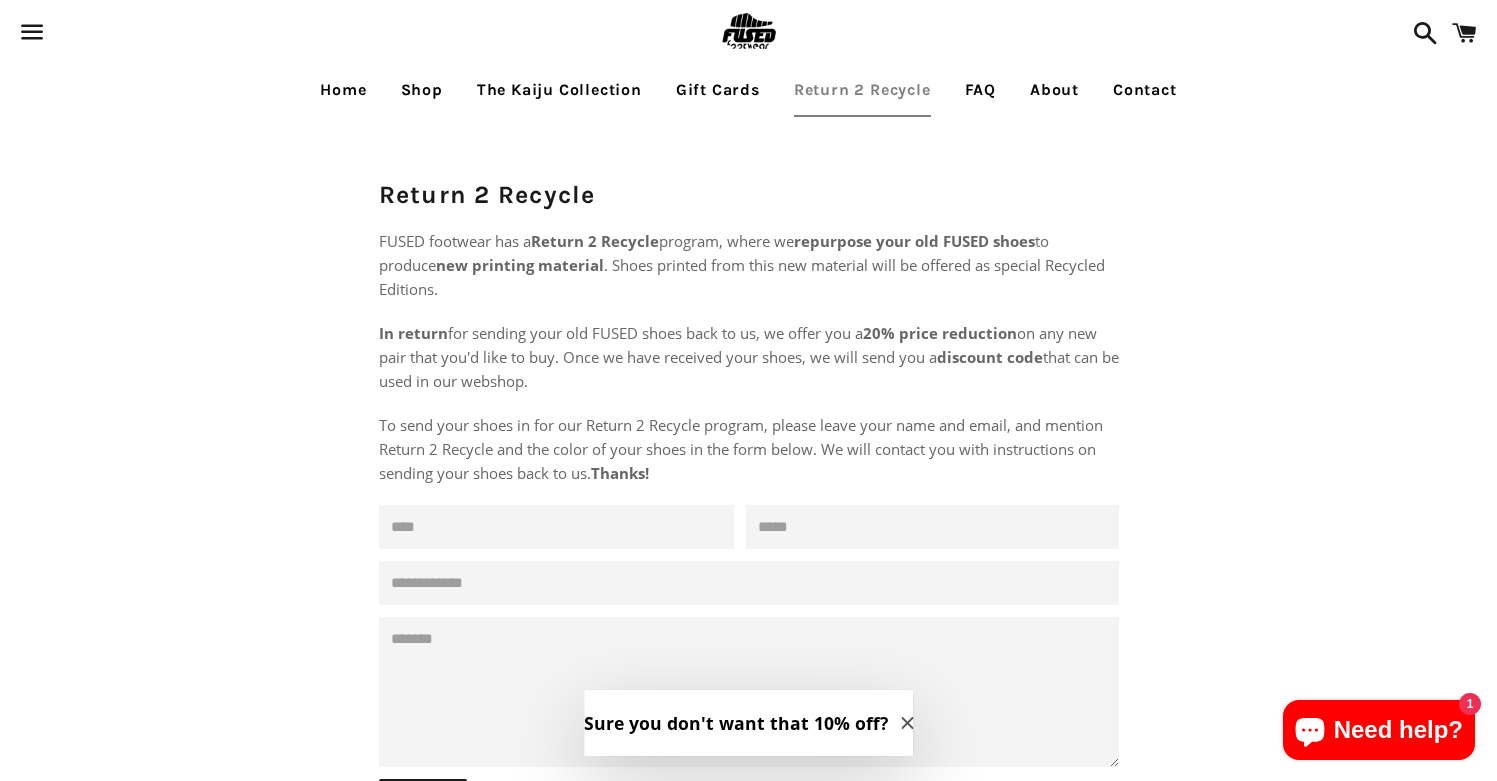 click on "Home" at bounding box center [343, 90] 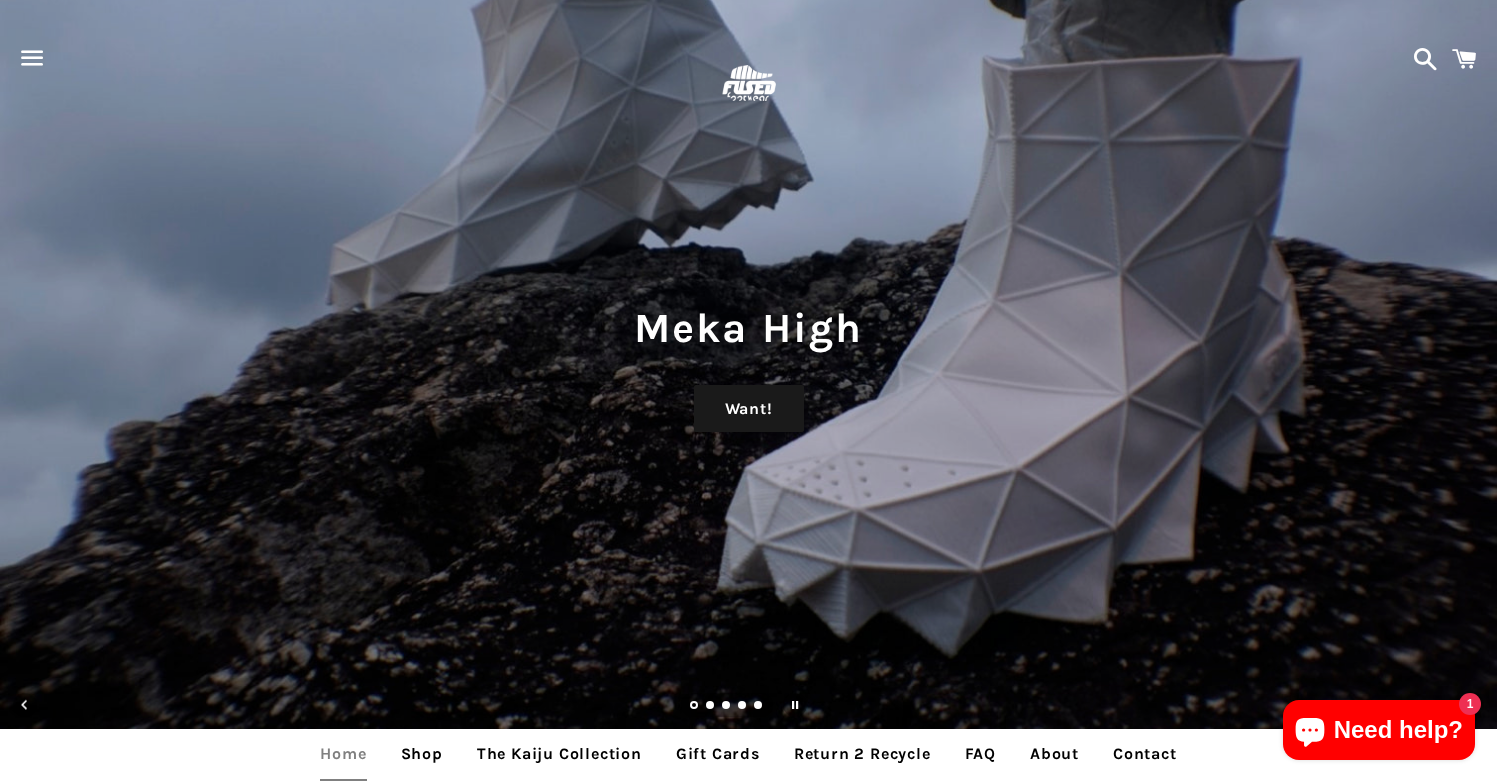 scroll, scrollTop: 0, scrollLeft: 0, axis: both 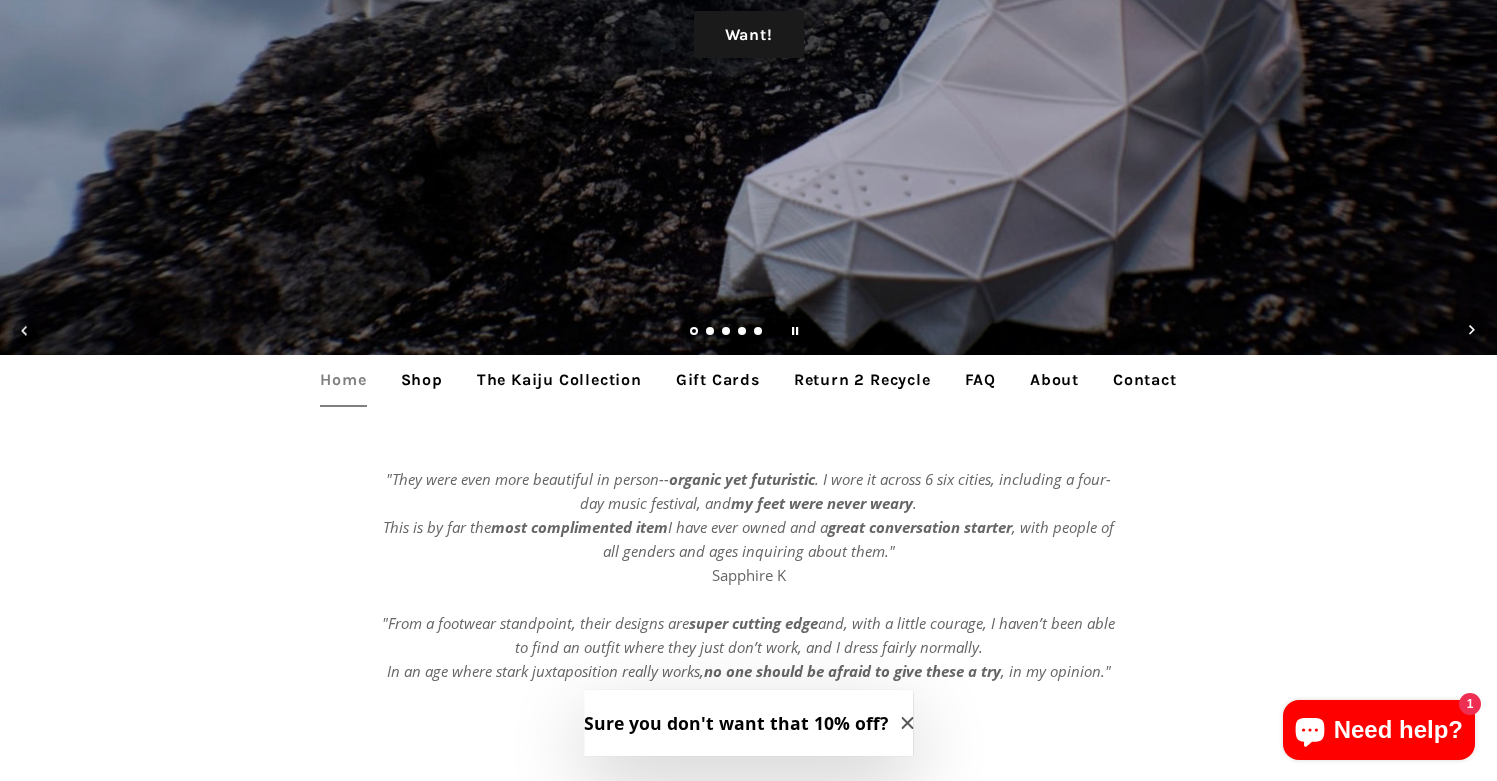 click on "Shop" at bounding box center [422, 380] 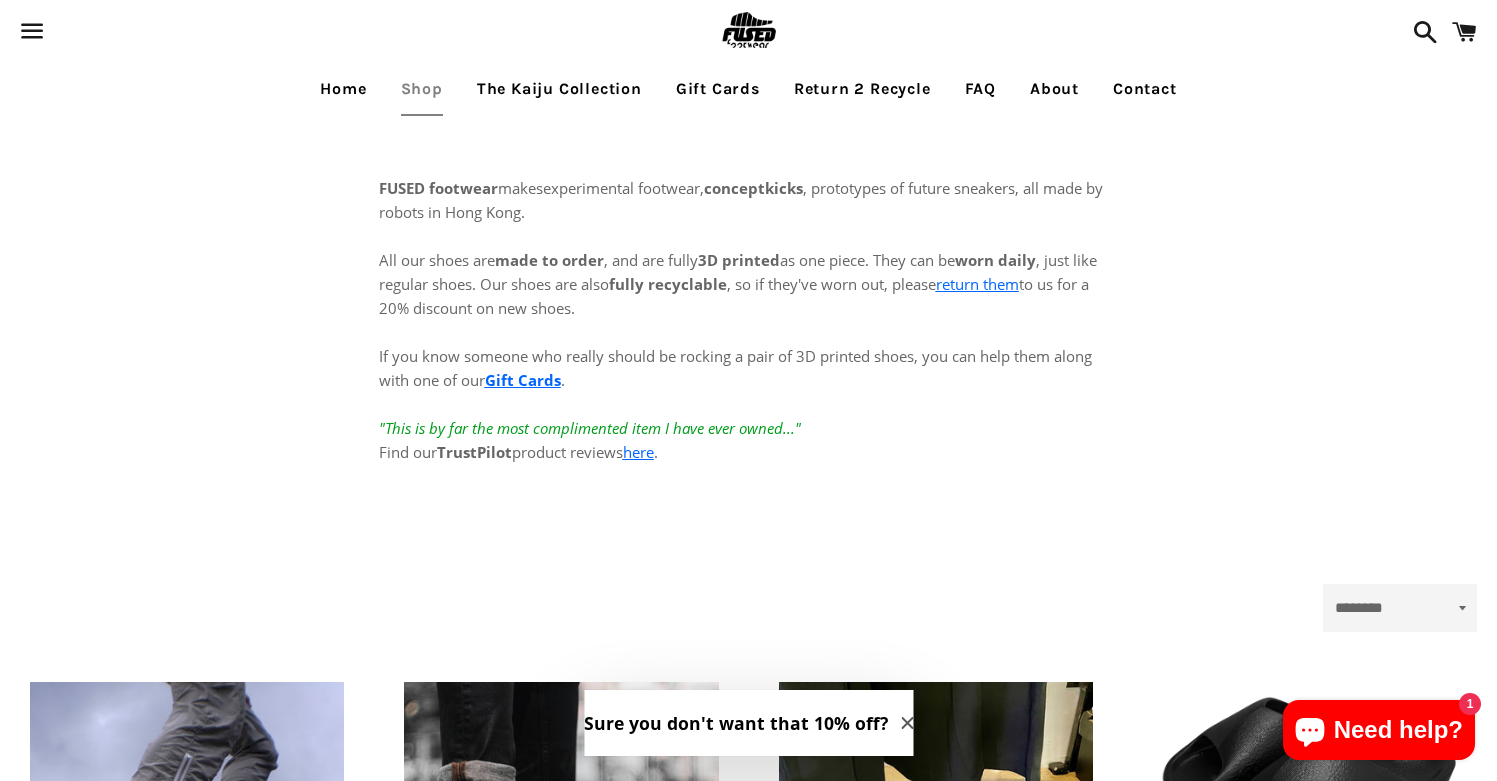 scroll, scrollTop: 0, scrollLeft: 0, axis: both 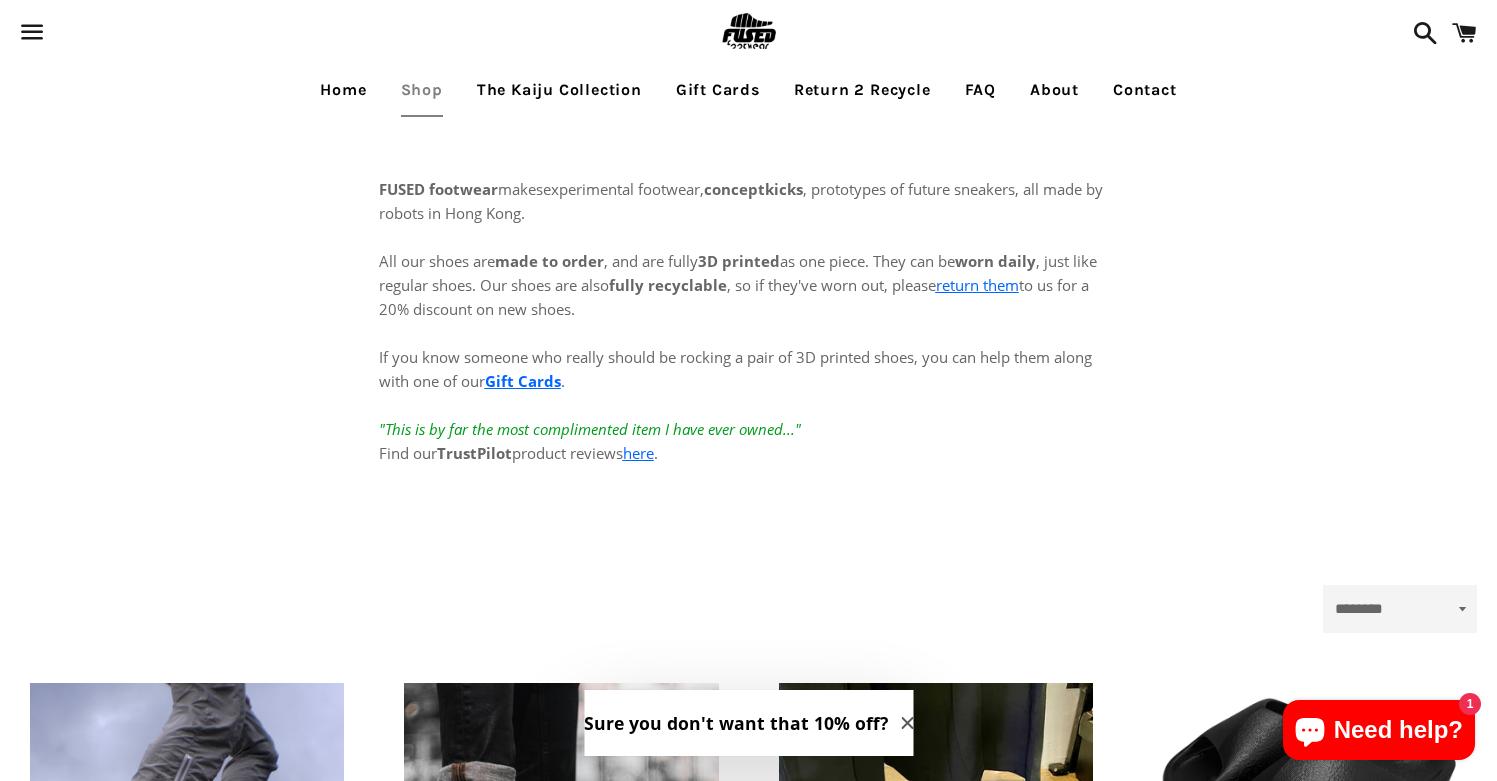 click on "The Kaiju Collection" at bounding box center (559, 90) 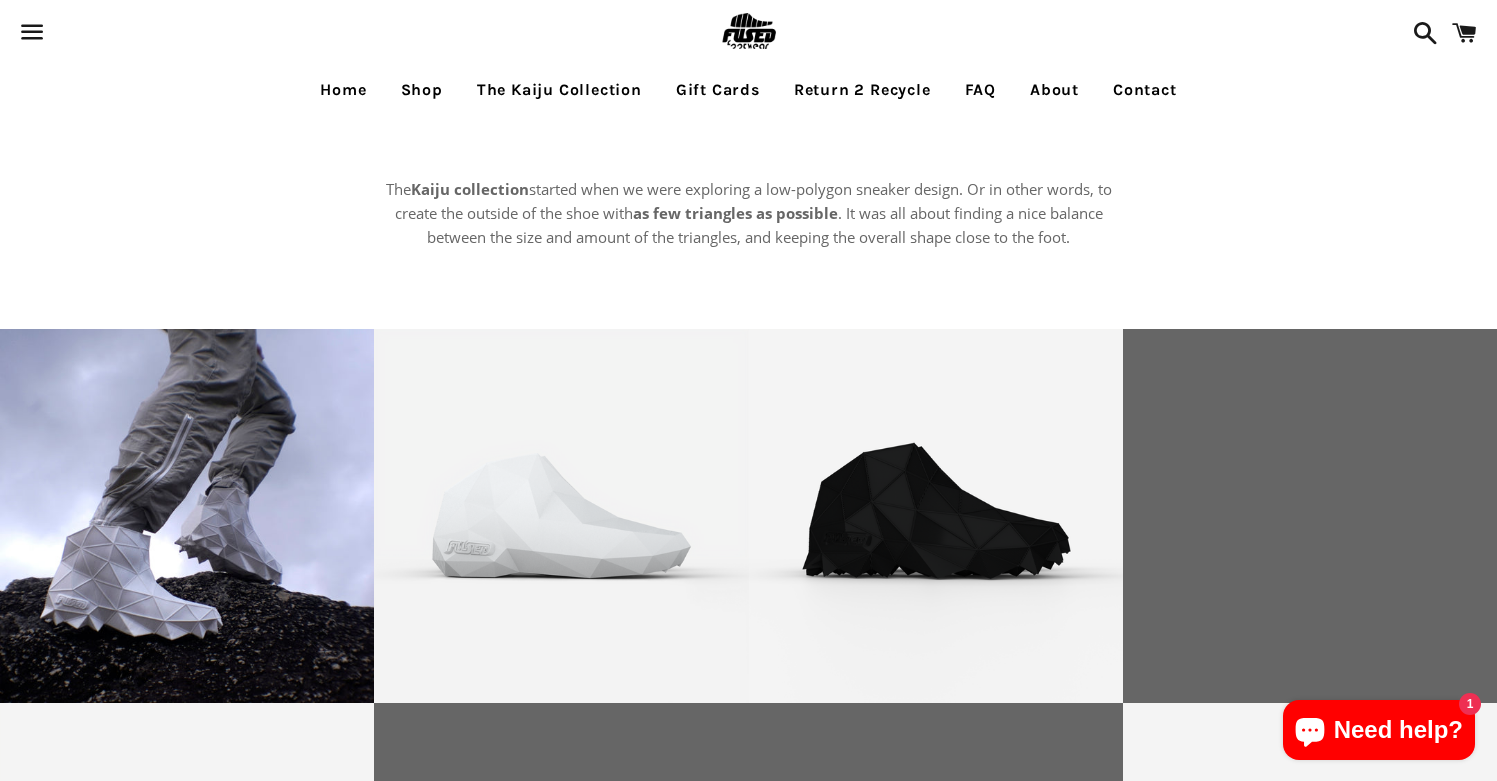 scroll, scrollTop: 0, scrollLeft: 0, axis: both 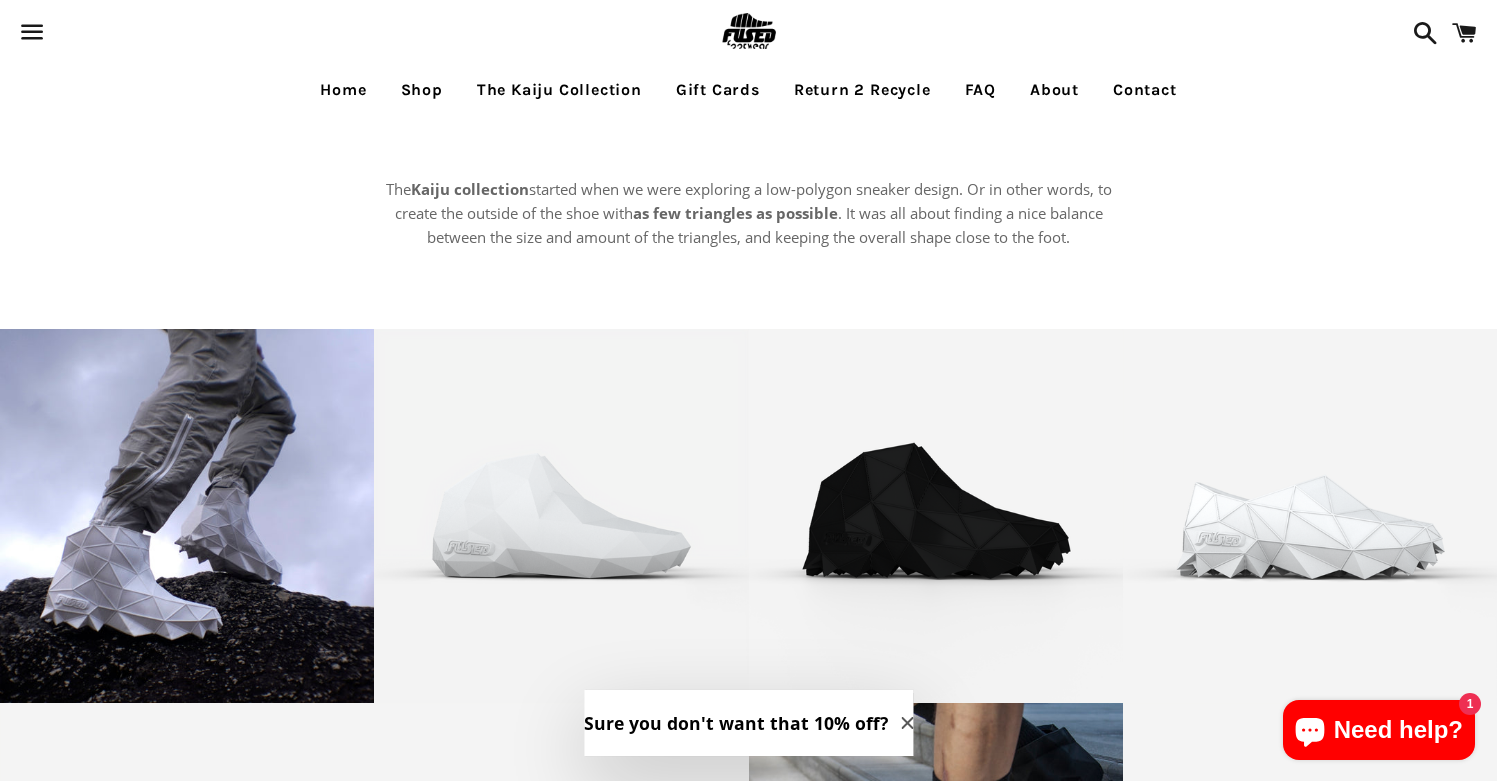 click on "The Kaiju Collection" at bounding box center [559, 90] 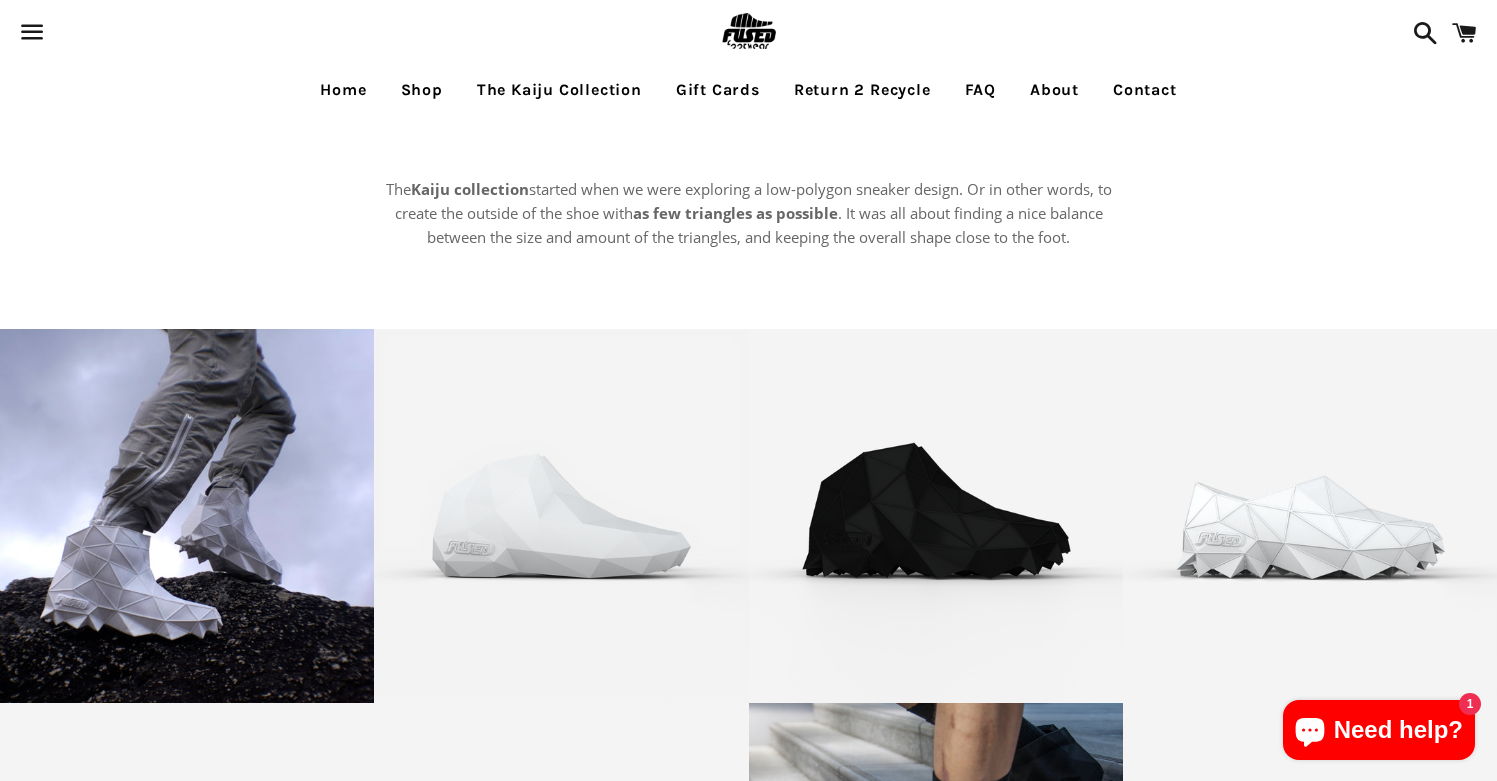 scroll, scrollTop: 0, scrollLeft: 0, axis: both 